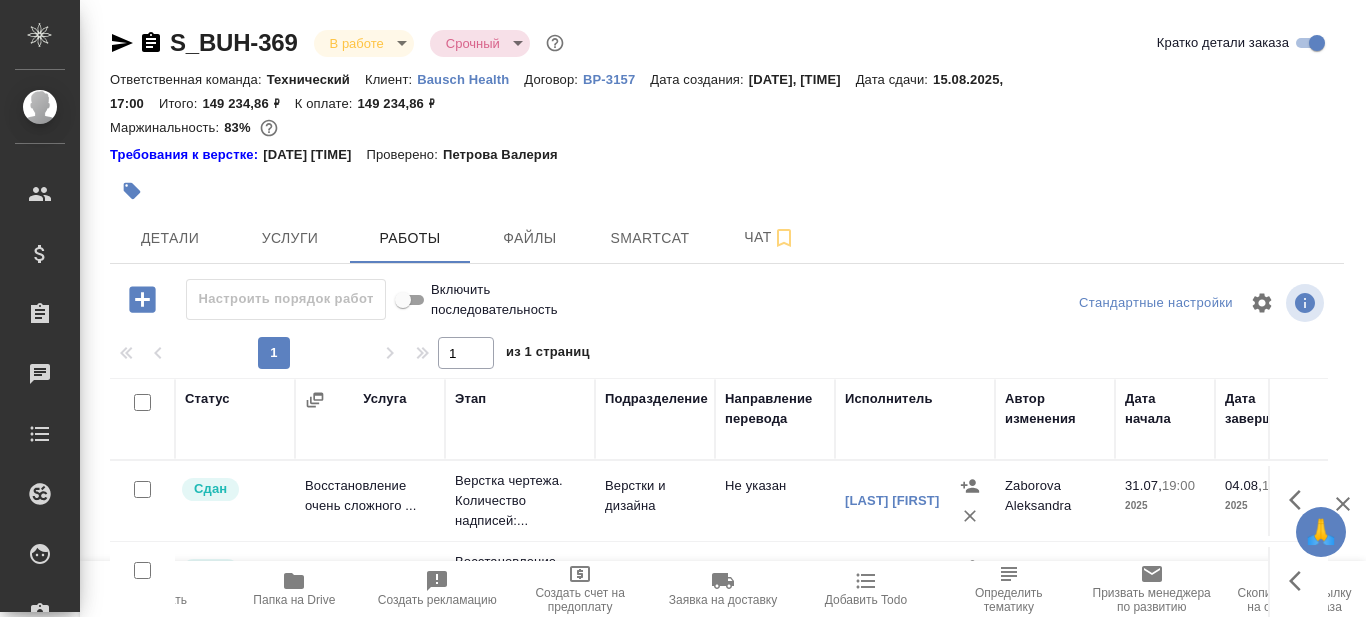 scroll, scrollTop: 0, scrollLeft: 0, axis: both 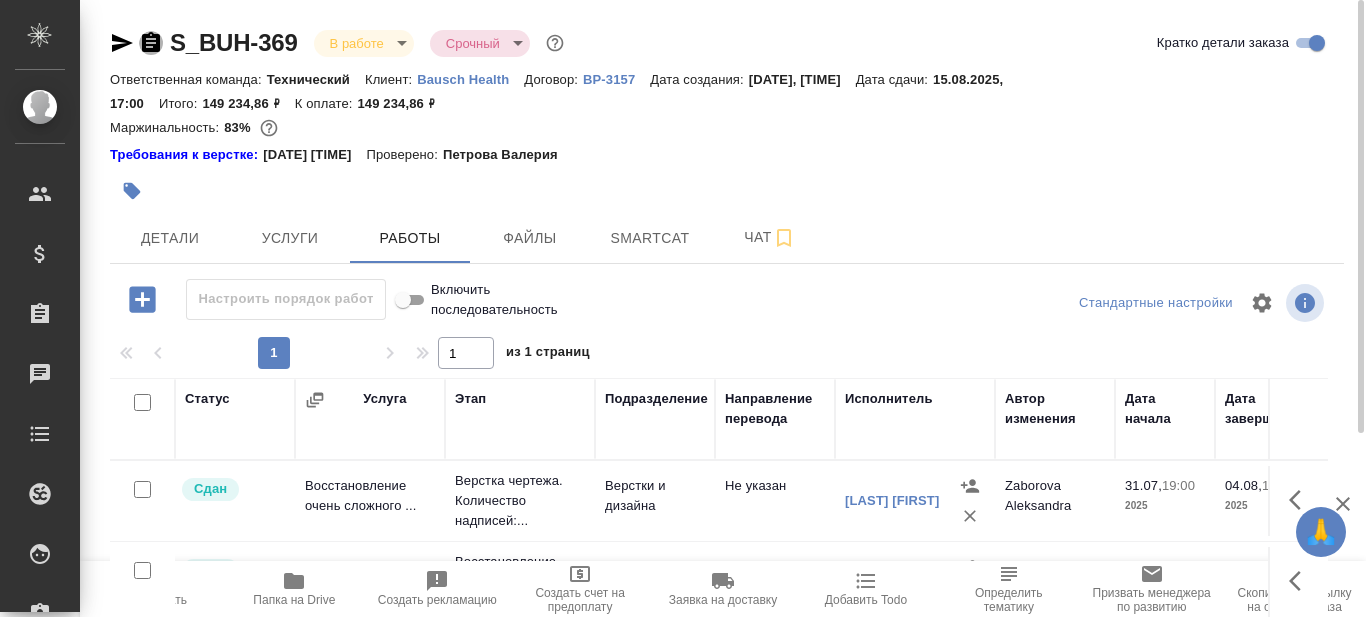 click 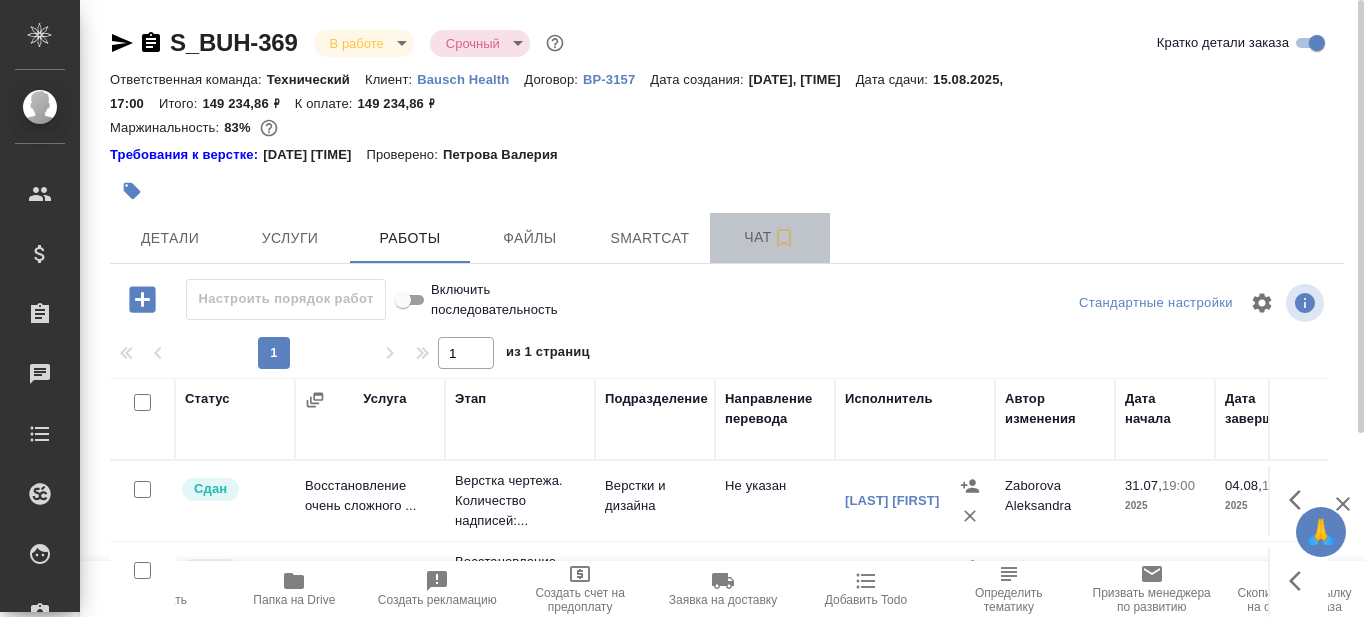 click on "Чат" at bounding box center (770, 237) 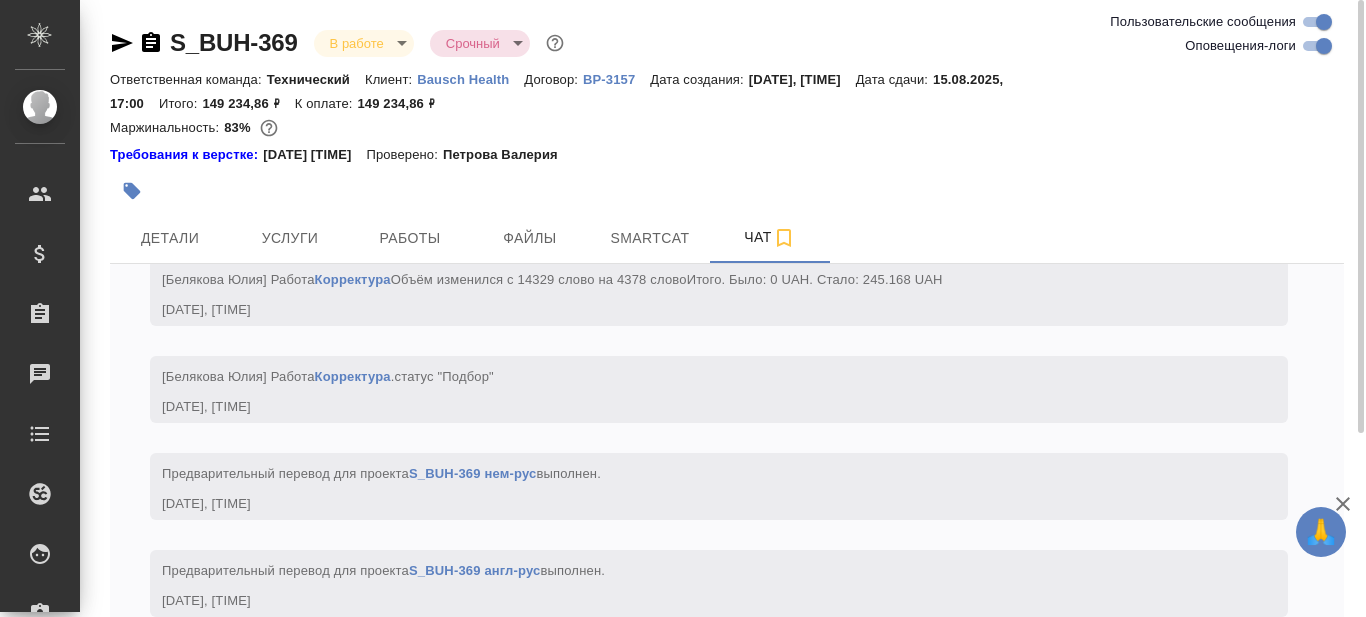 scroll, scrollTop: 13422, scrollLeft: 0, axis: vertical 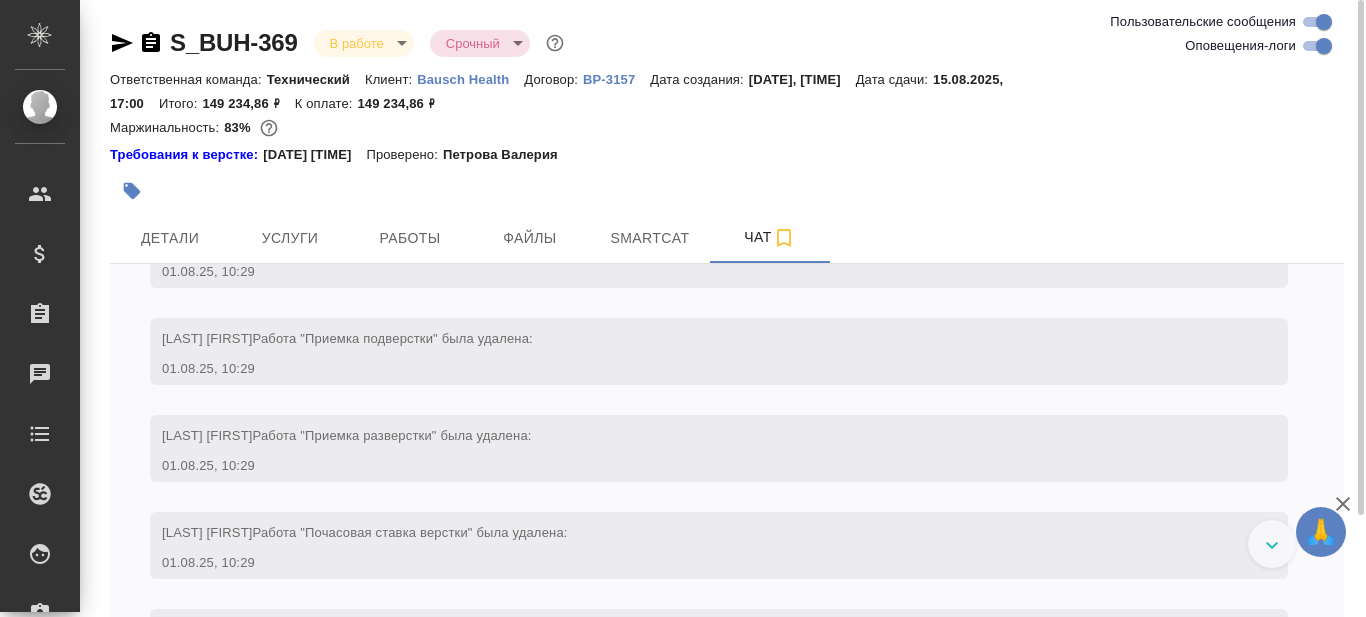 click at bounding box center (1272, 544) 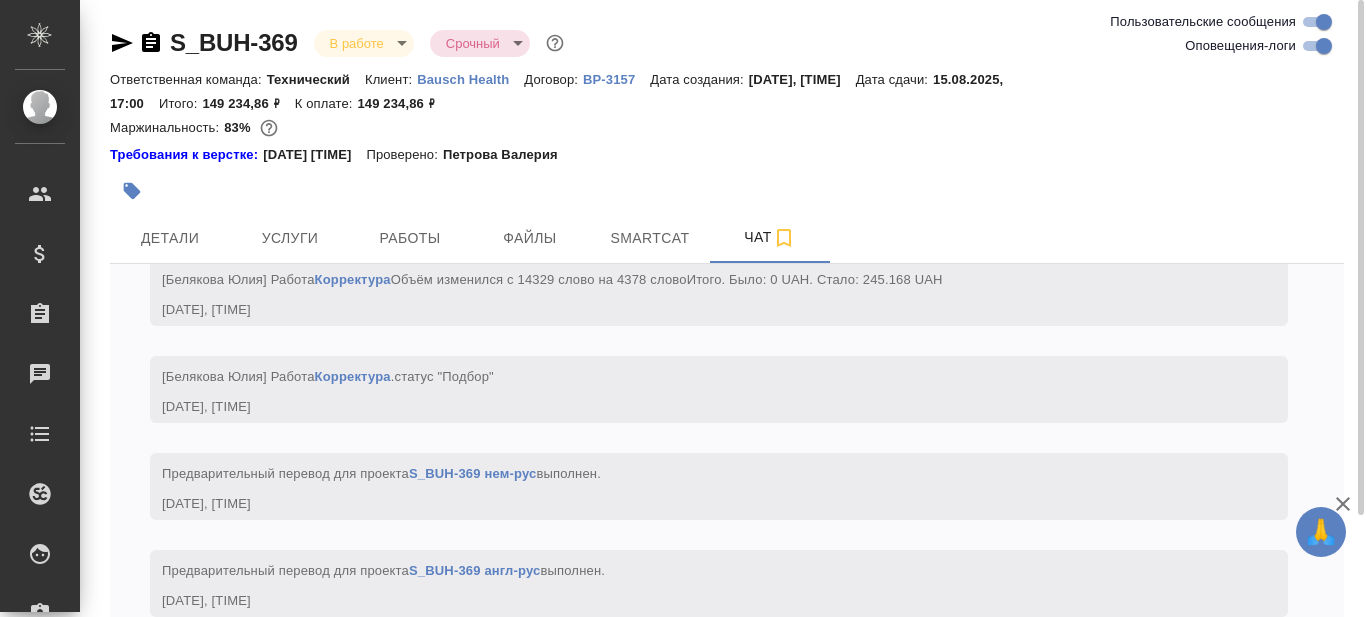 scroll, scrollTop: 13422, scrollLeft: 0, axis: vertical 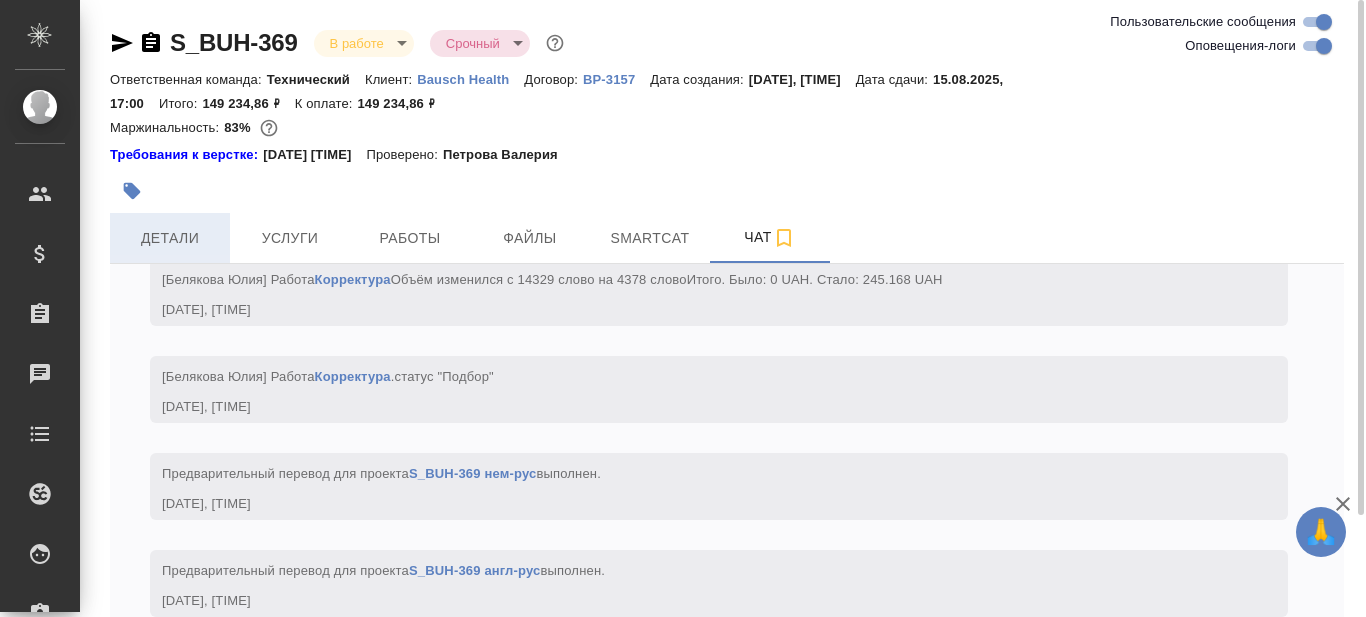 click on "Детали" at bounding box center (170, 238) 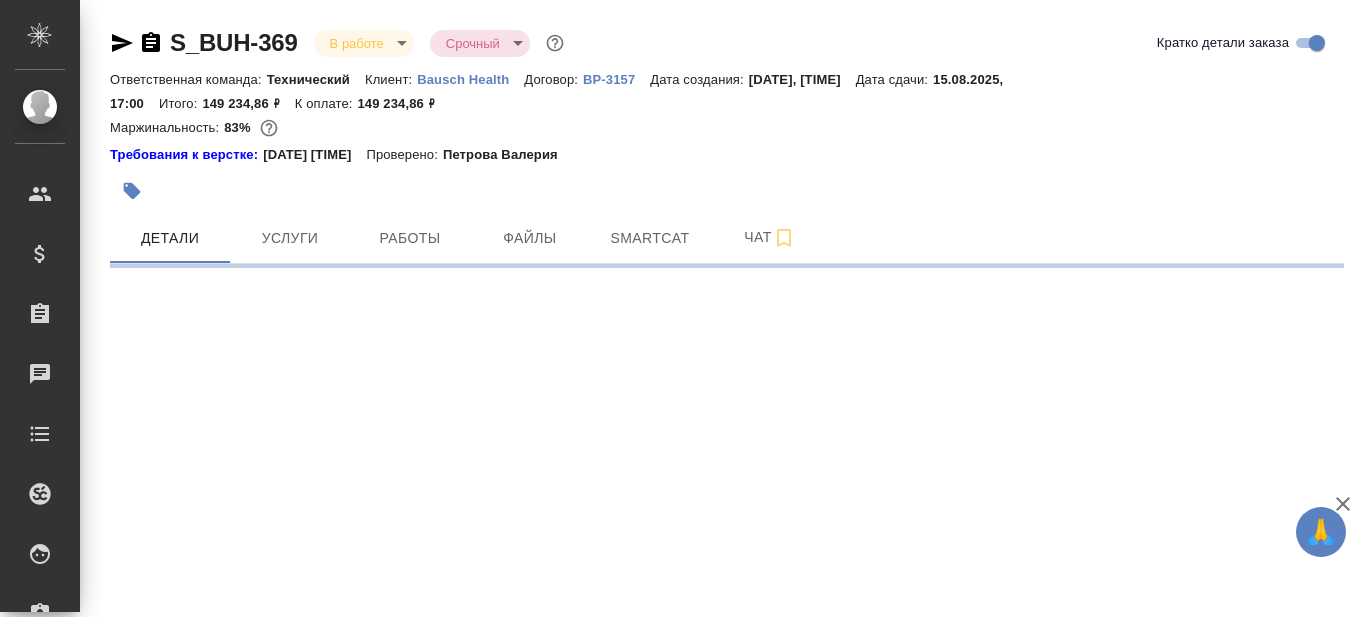 select on "RU" 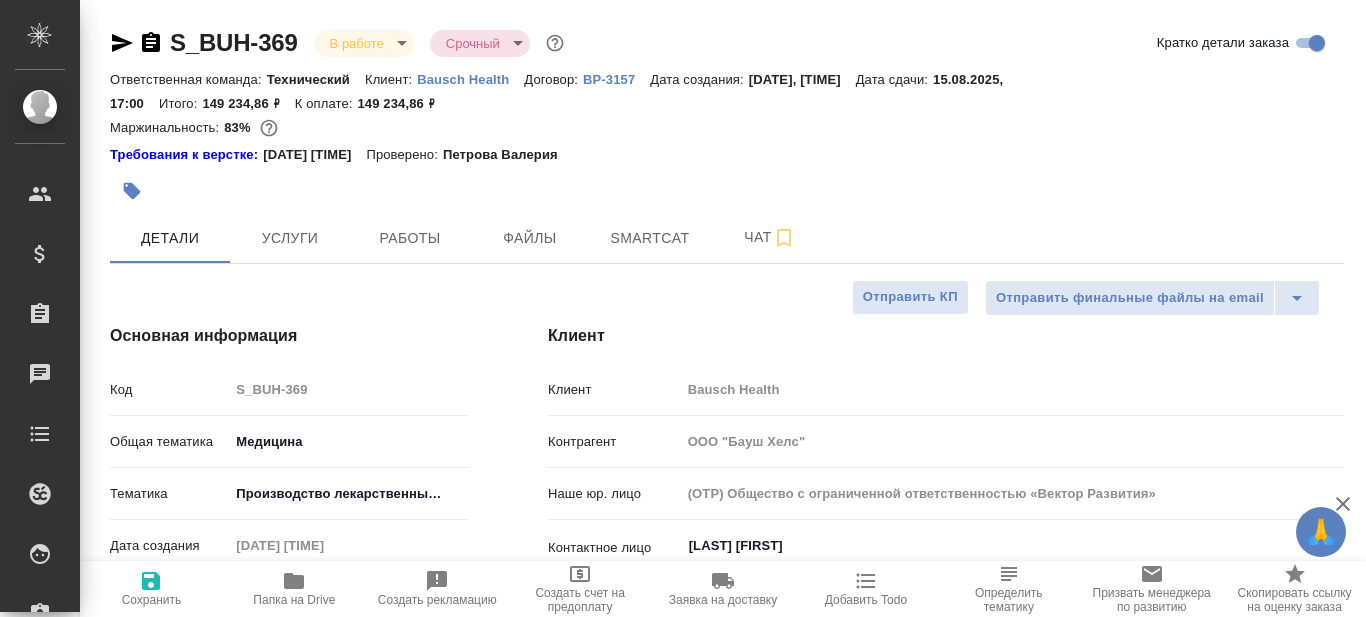 type on "x" 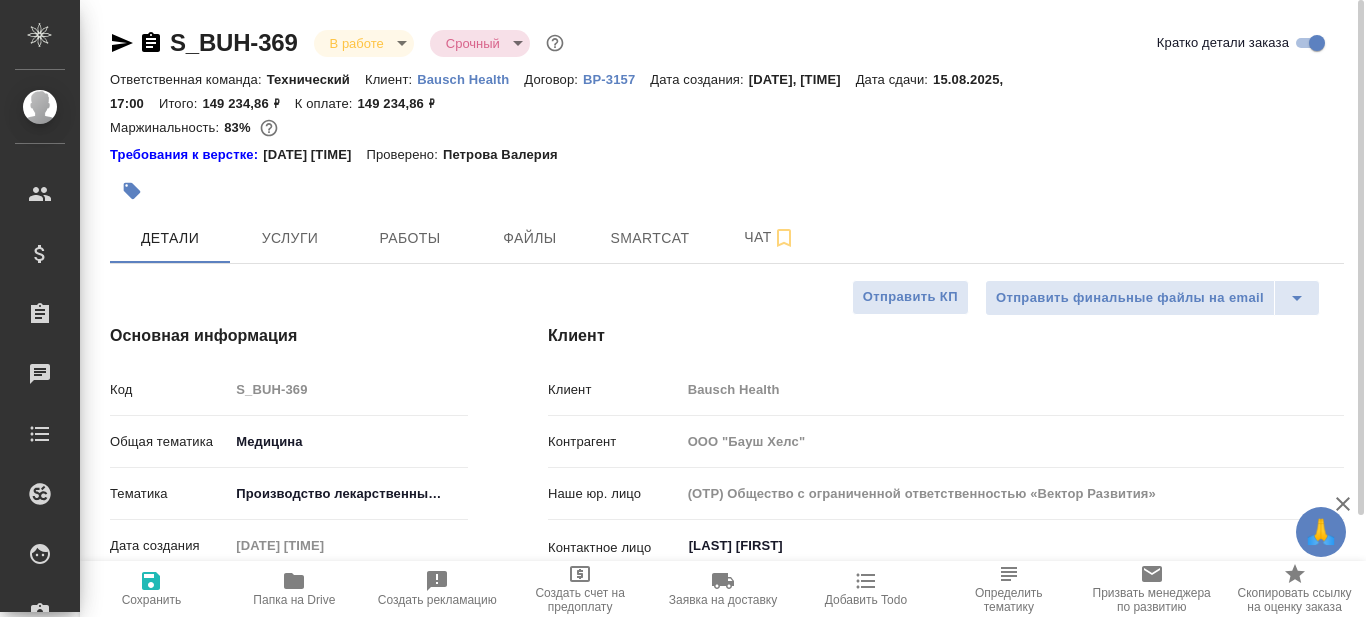 type on "x" 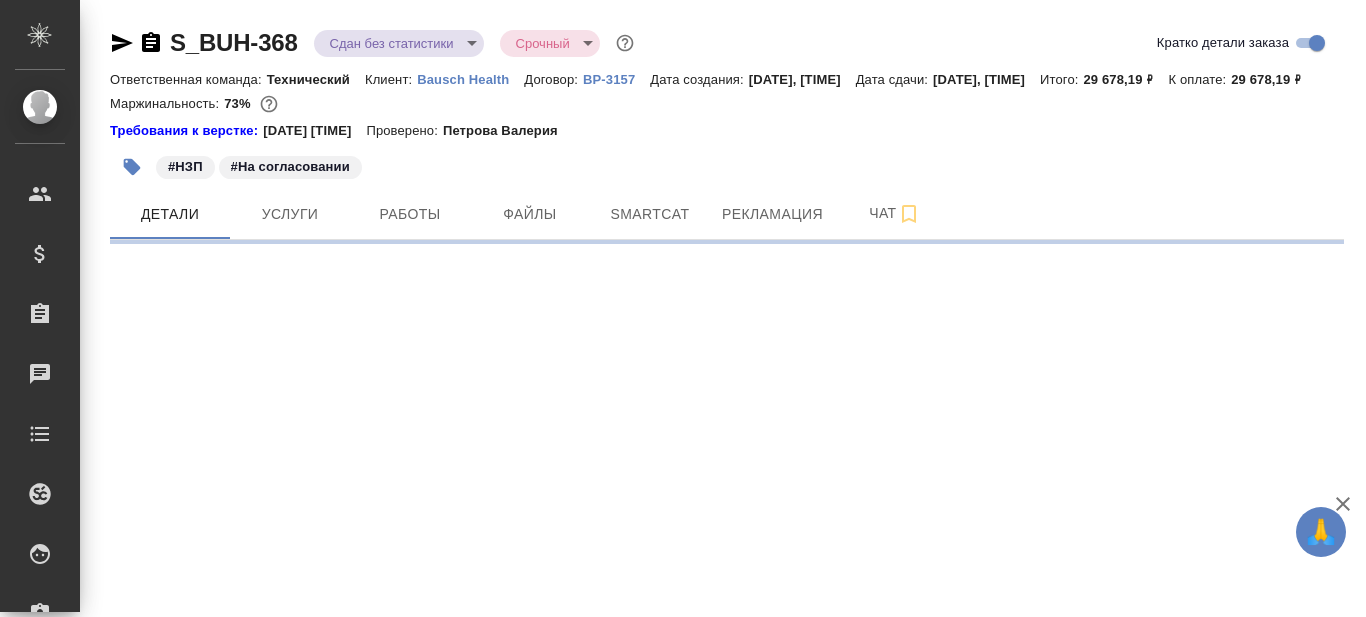 scroll, scrollTop: 0, scrollLeft: 0, axis: both 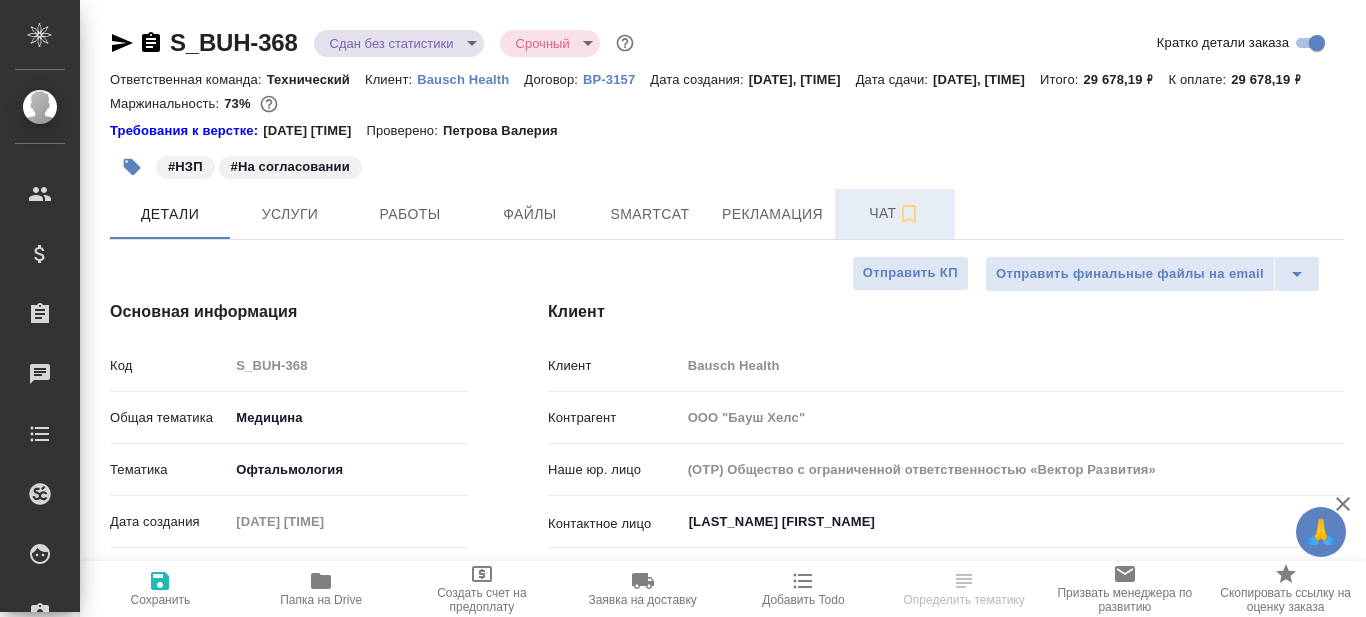 type on "x" 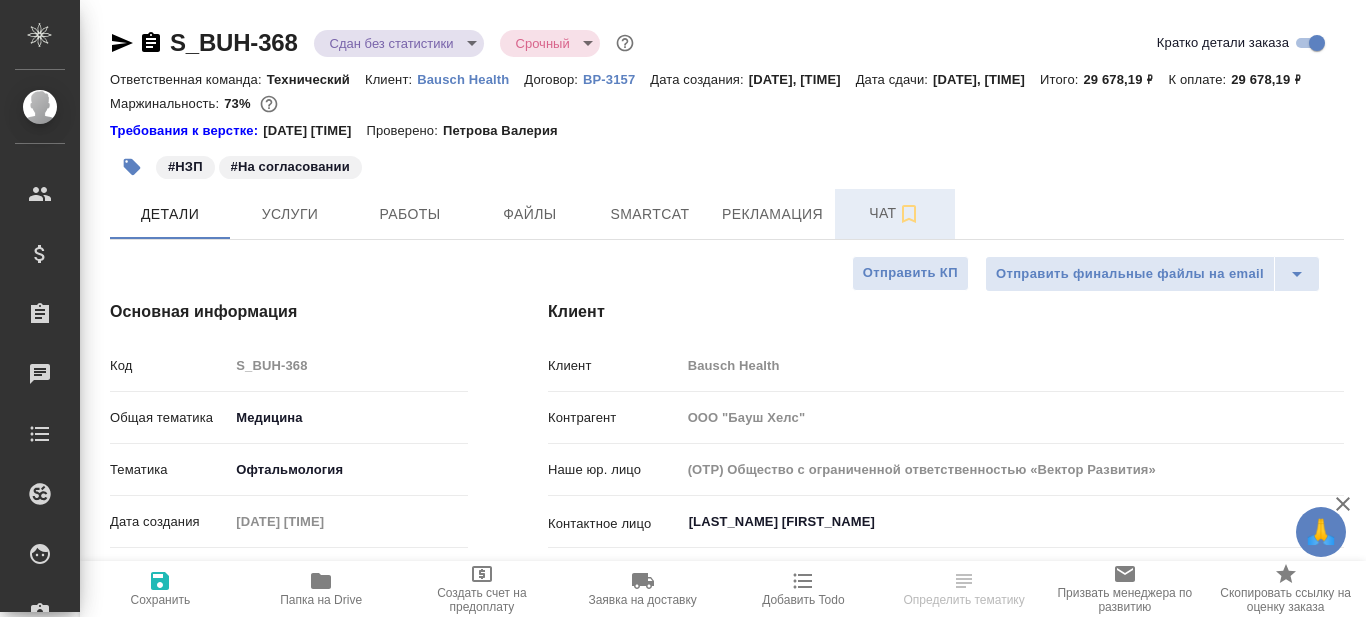 type on "x" 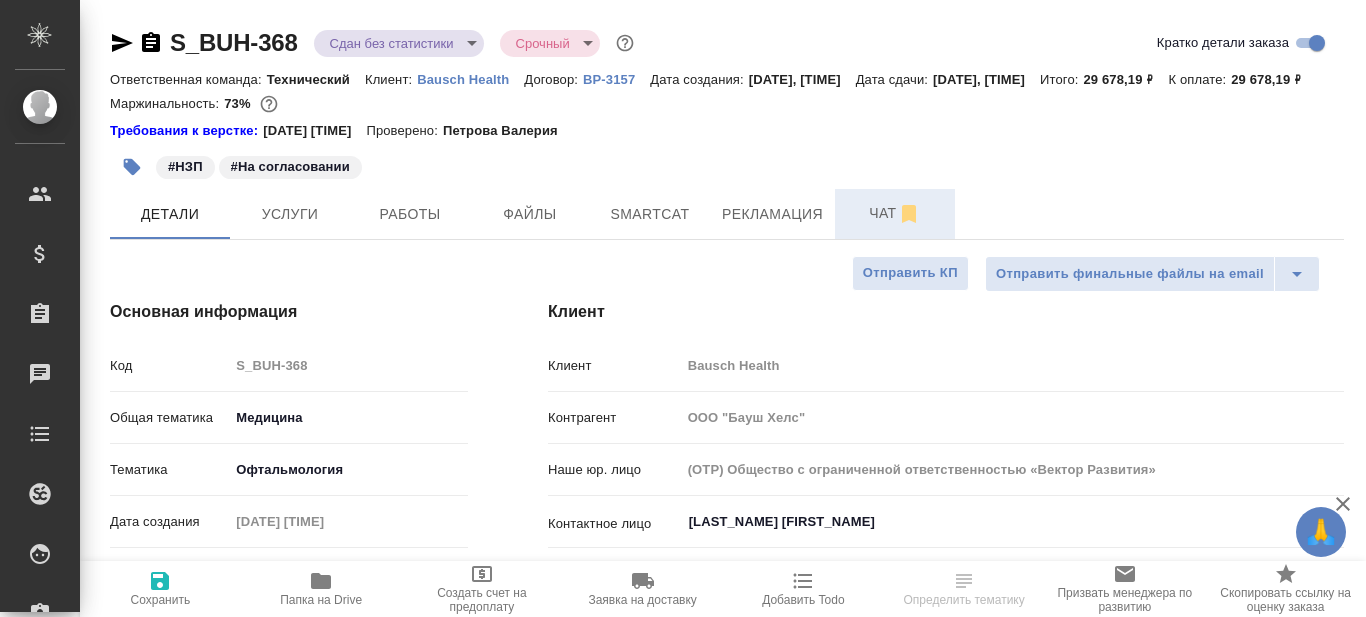 type on "x" 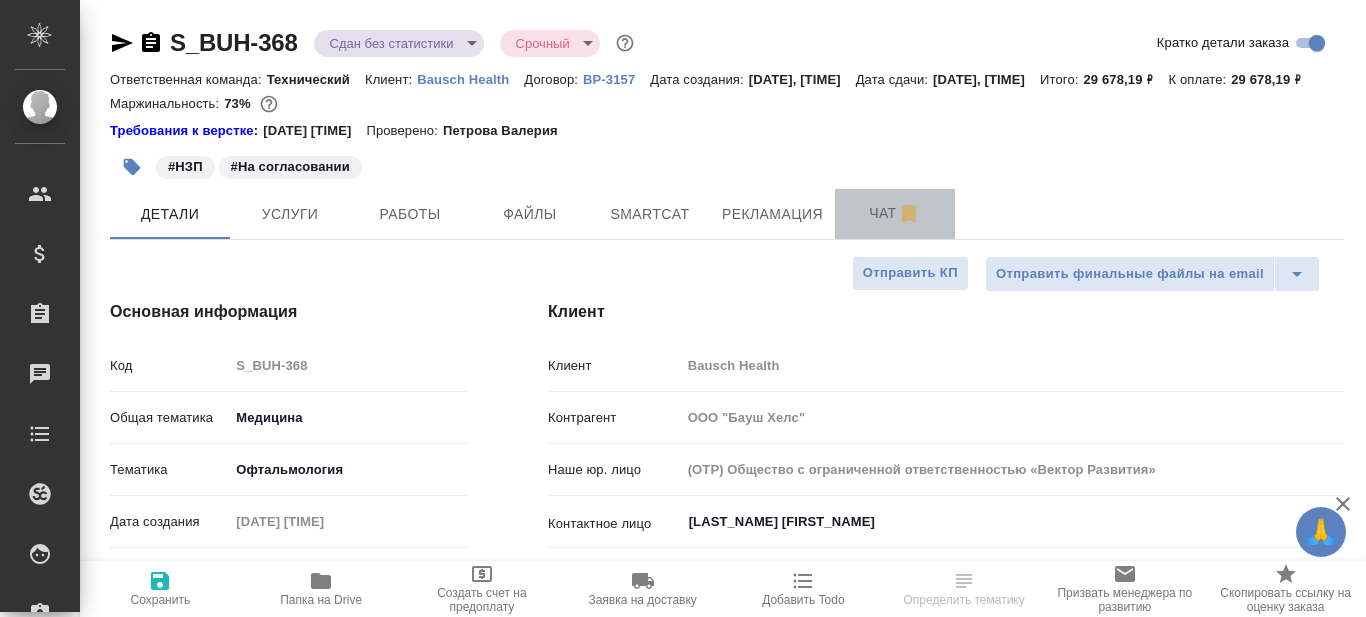 click on "Чат" at bounding box center (895, 213) 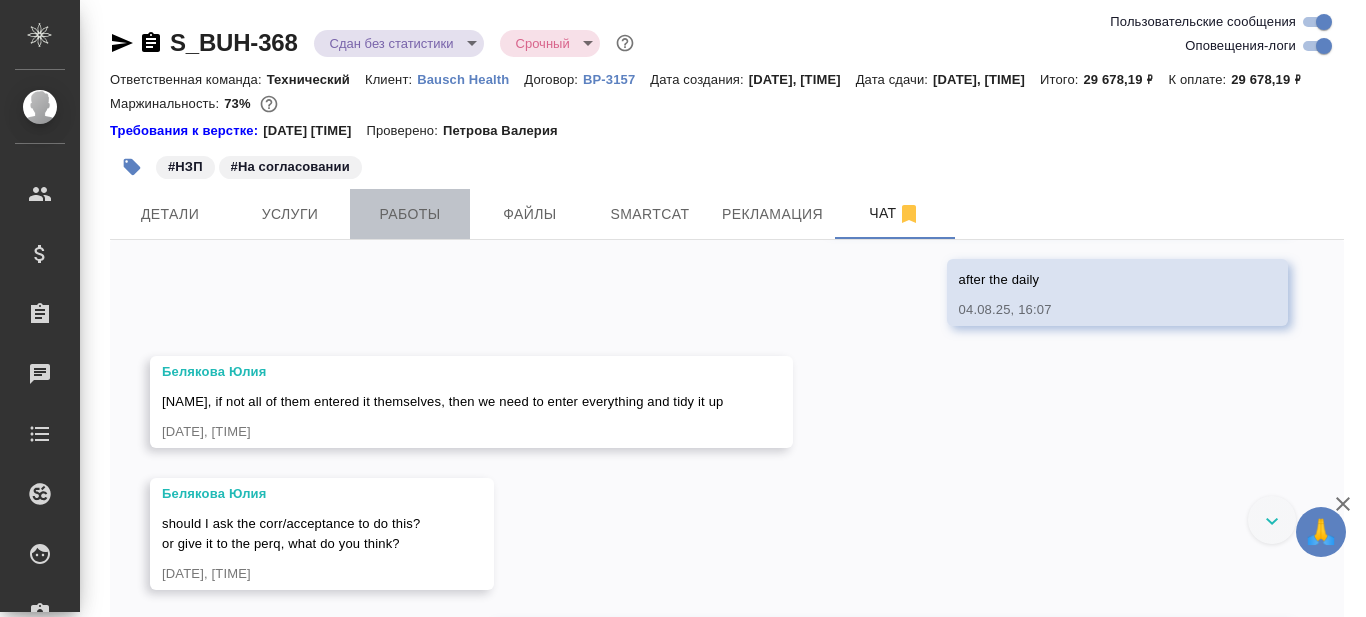 click on "Работы" at bounding box center [410, 214] 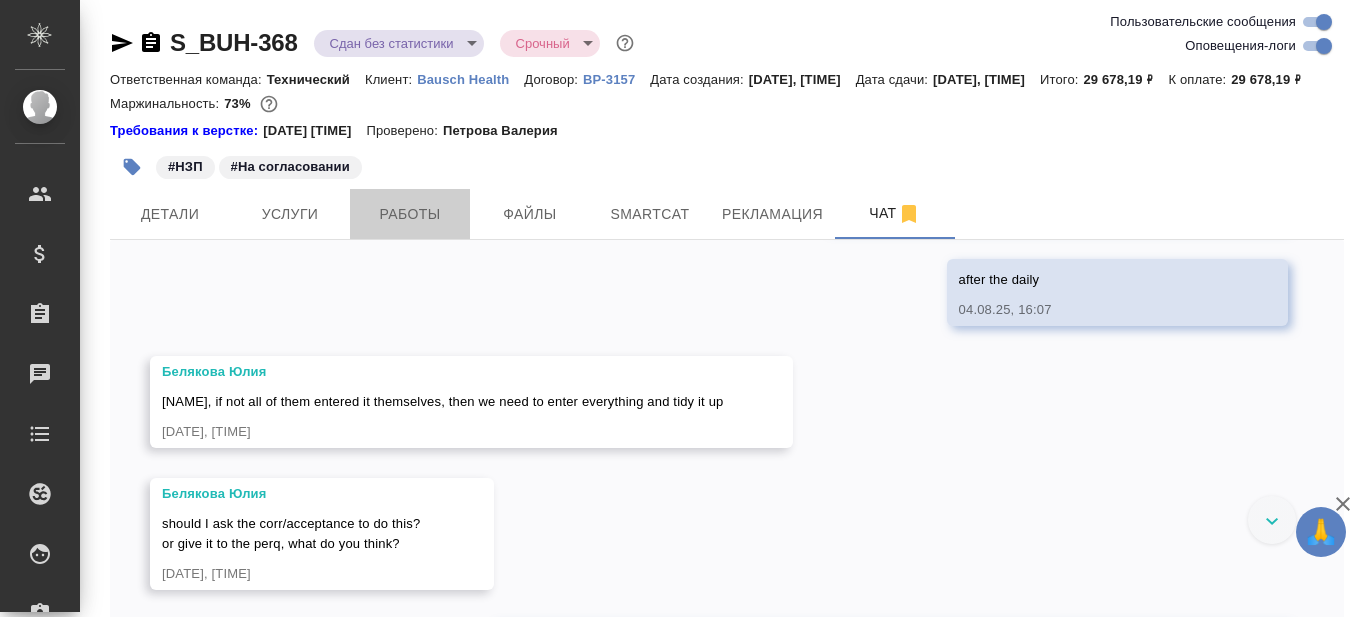 scroll, scrollTop: 13085, scrollLeft: 0, axis: vertical 